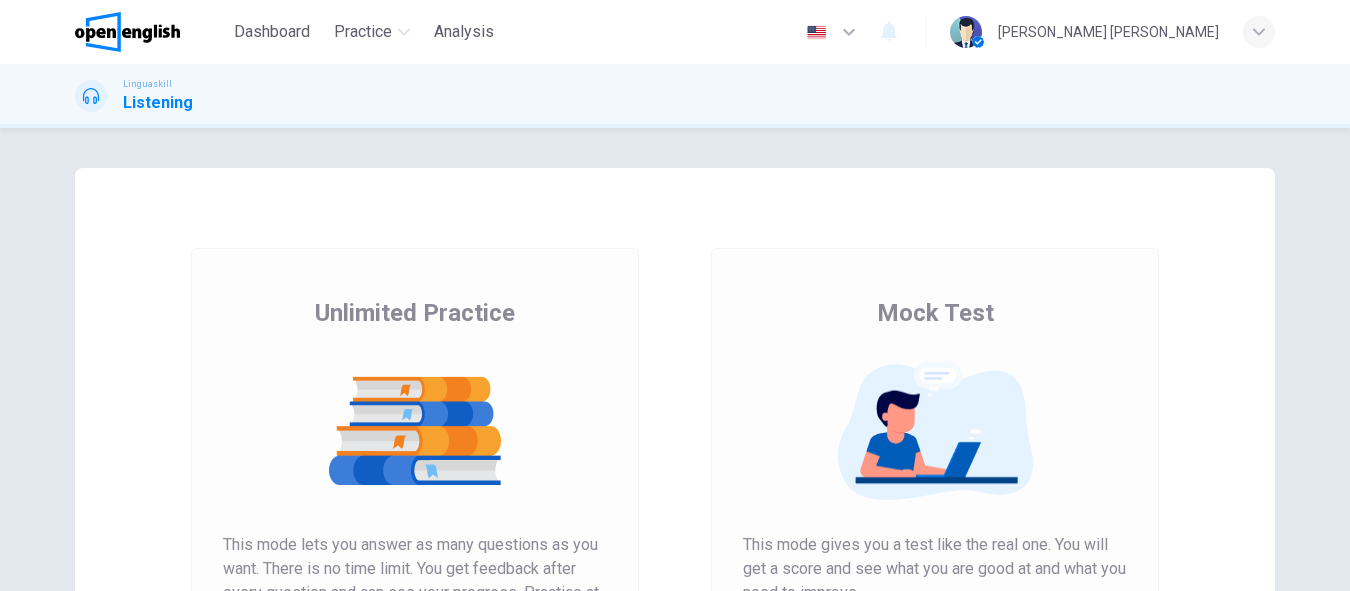 scroll, scrollTop: 0, scrollLeft: 0, axis: both 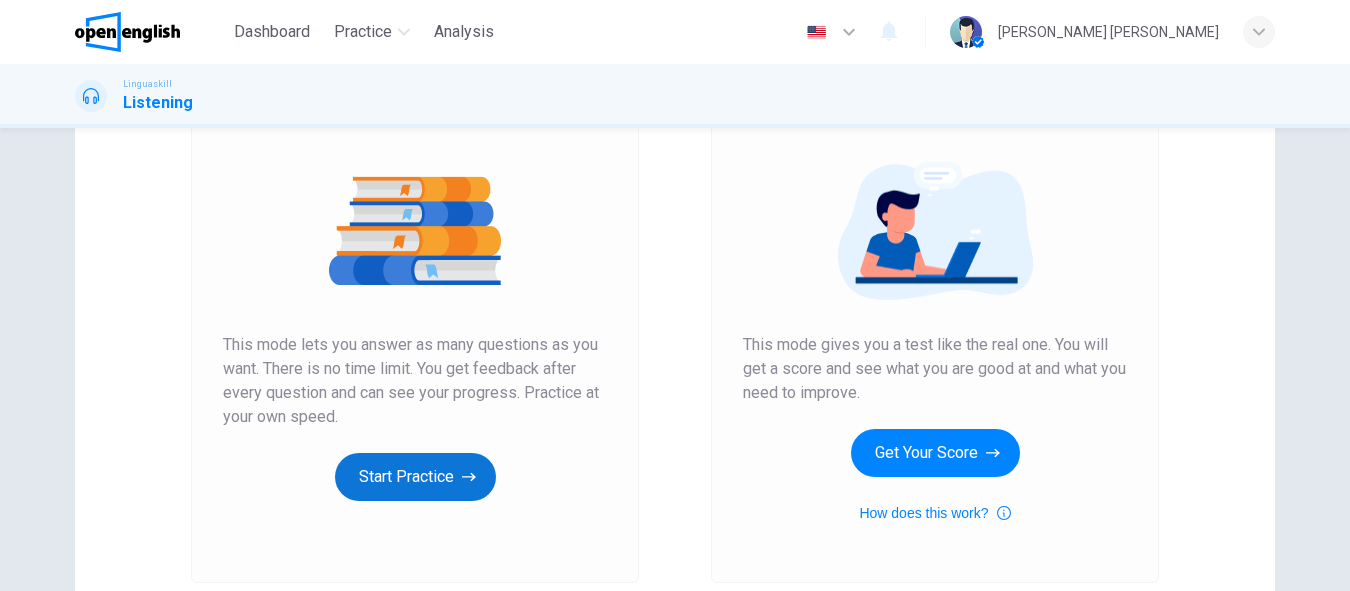 click on "Start Practice" at bounding box center [415, 477] 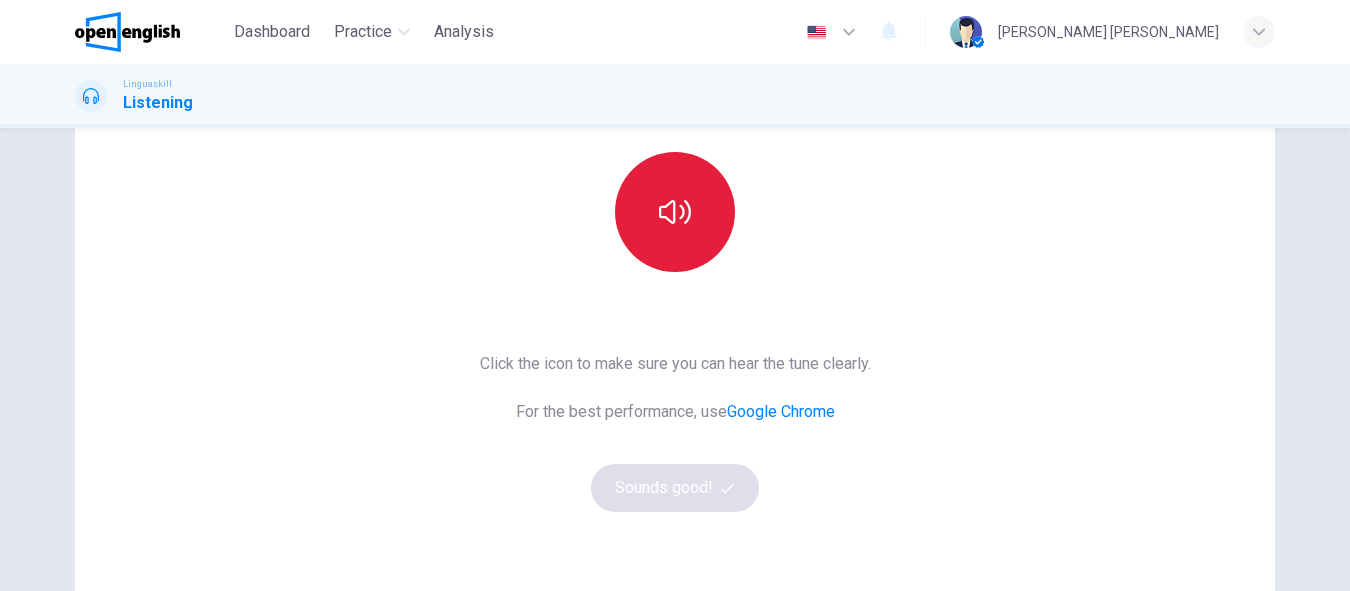 scroll, scrollTop: 100, scrollLeft: 0, axis: vertical 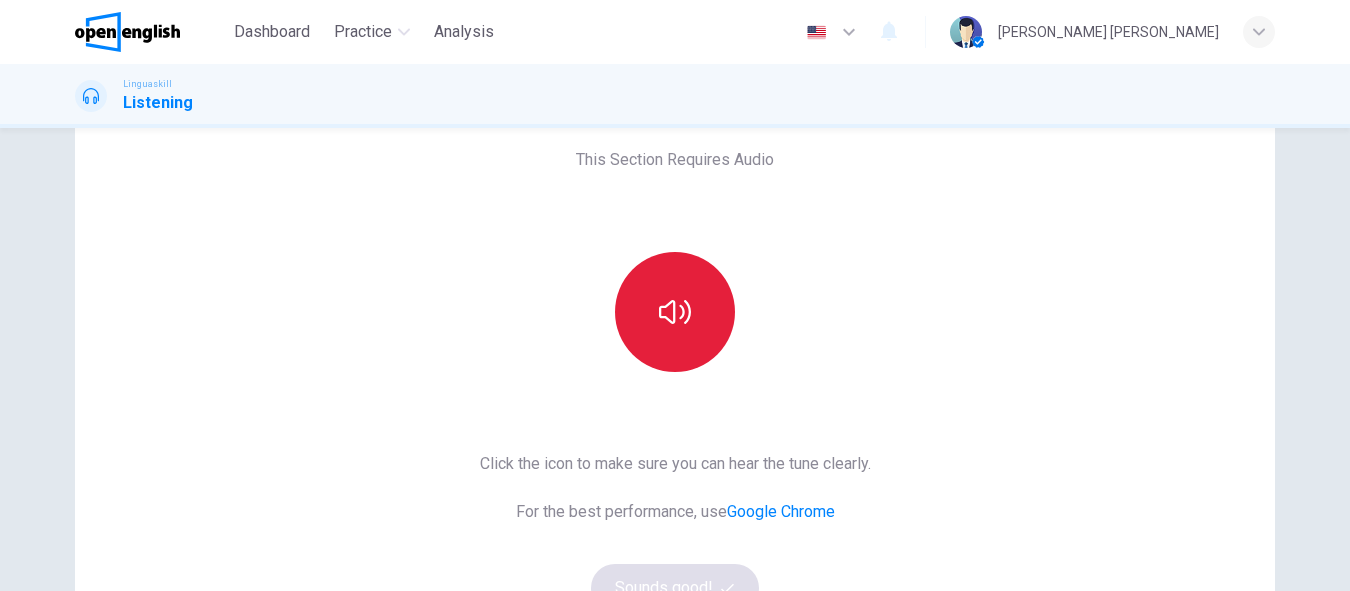 click 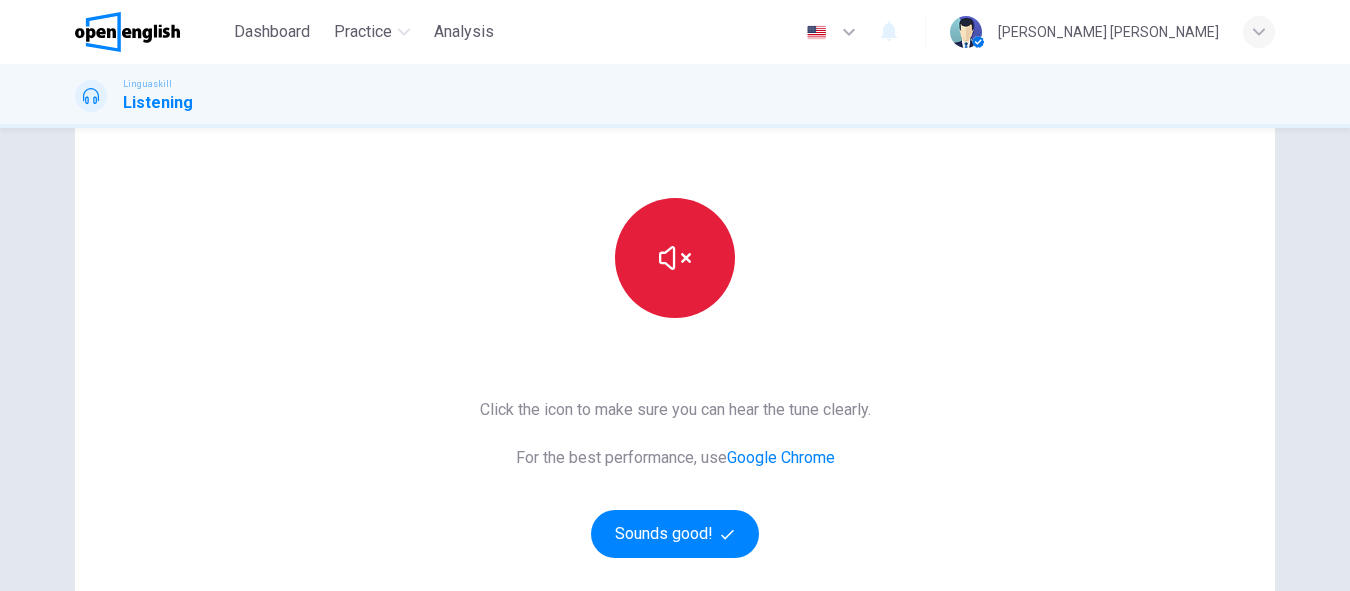 scroll, scrollTop: 200, scrollLeft: 0, axis: vertical 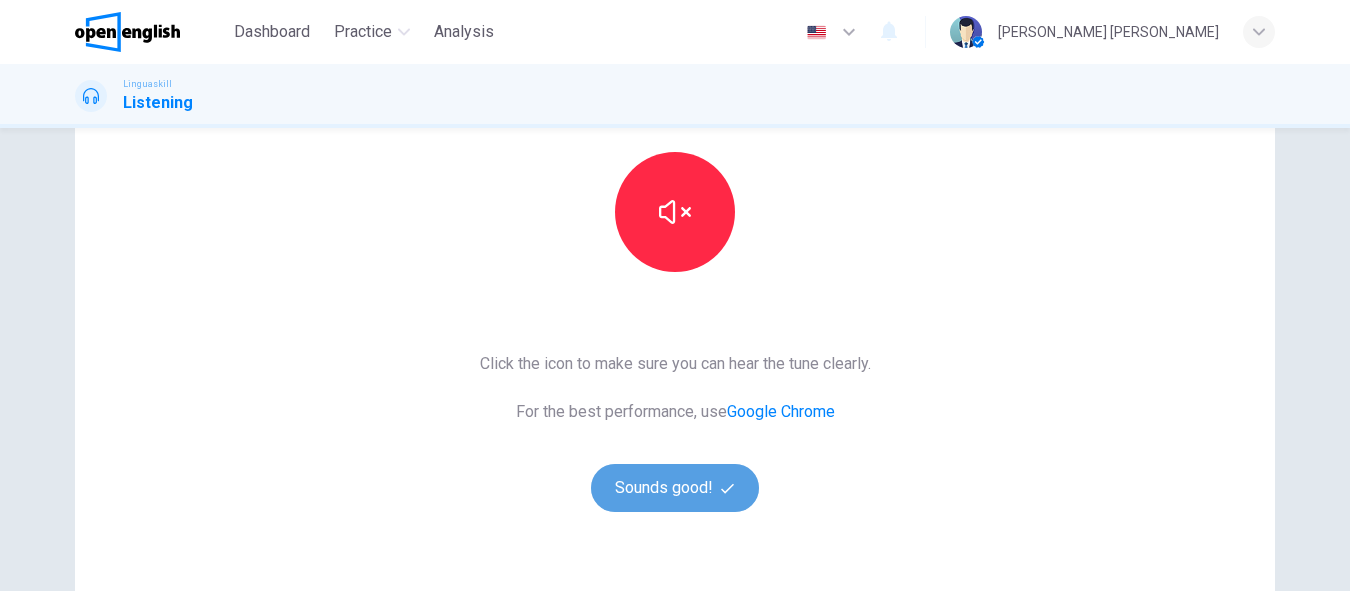 click on "Sounds good!" at bounding box center (675, 488) 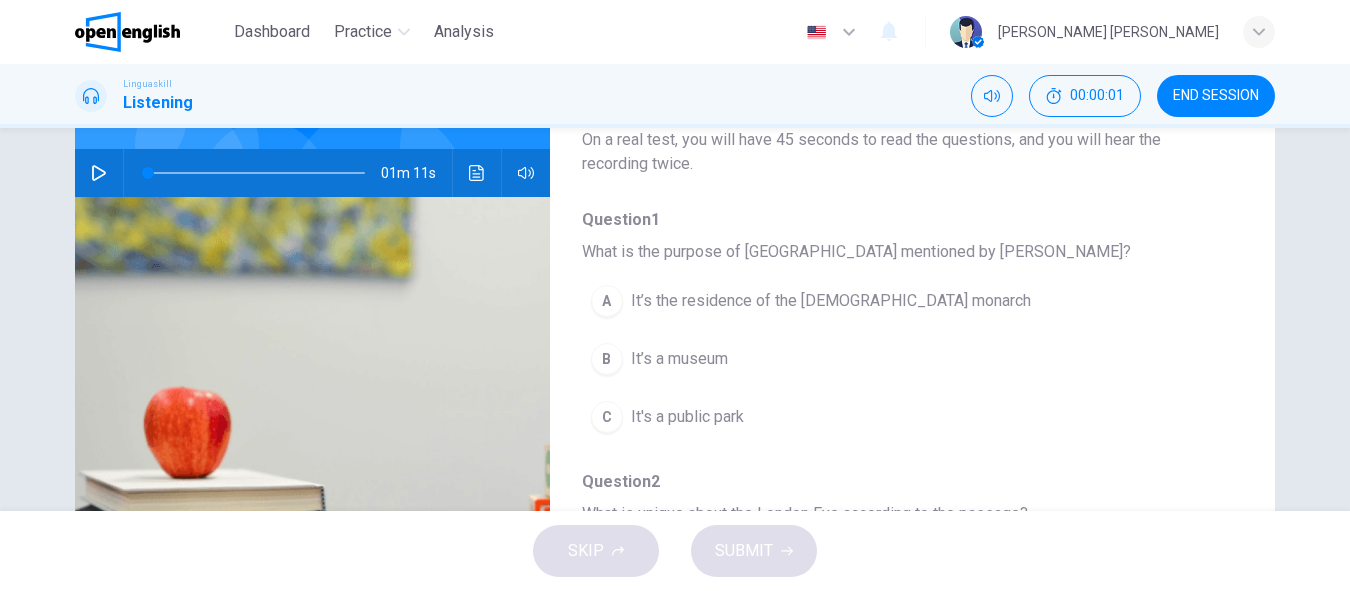 scroll, scrollTop: 100, scrollLeft: 0, axis: vertical 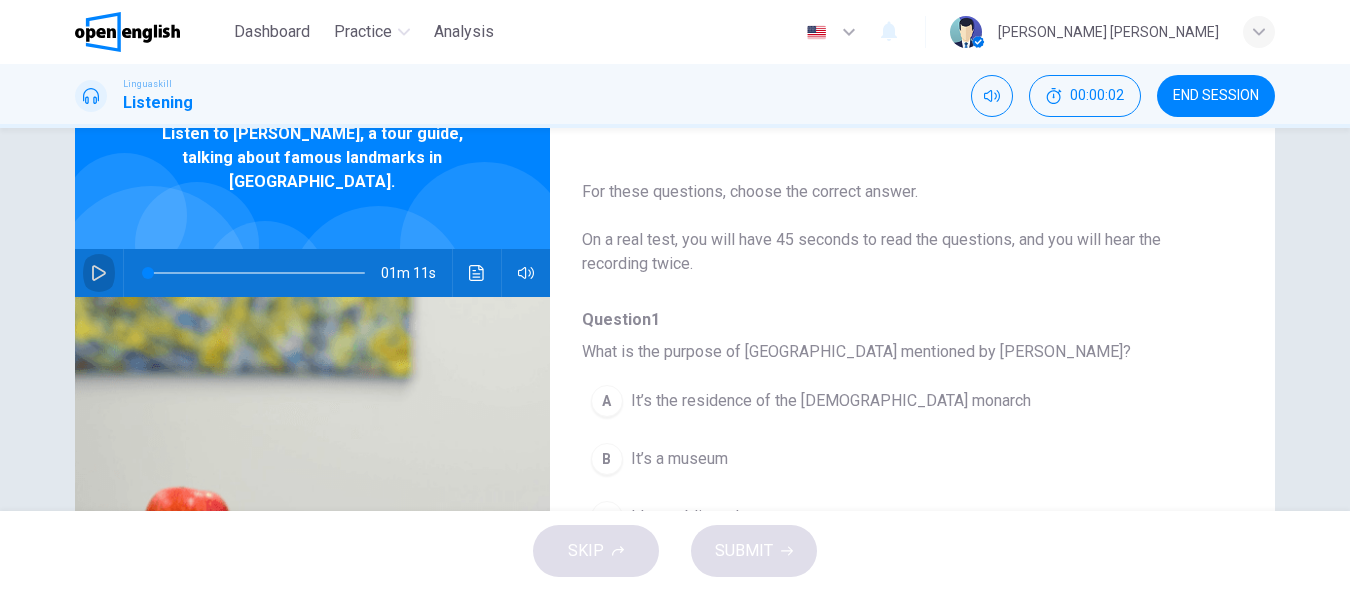 click 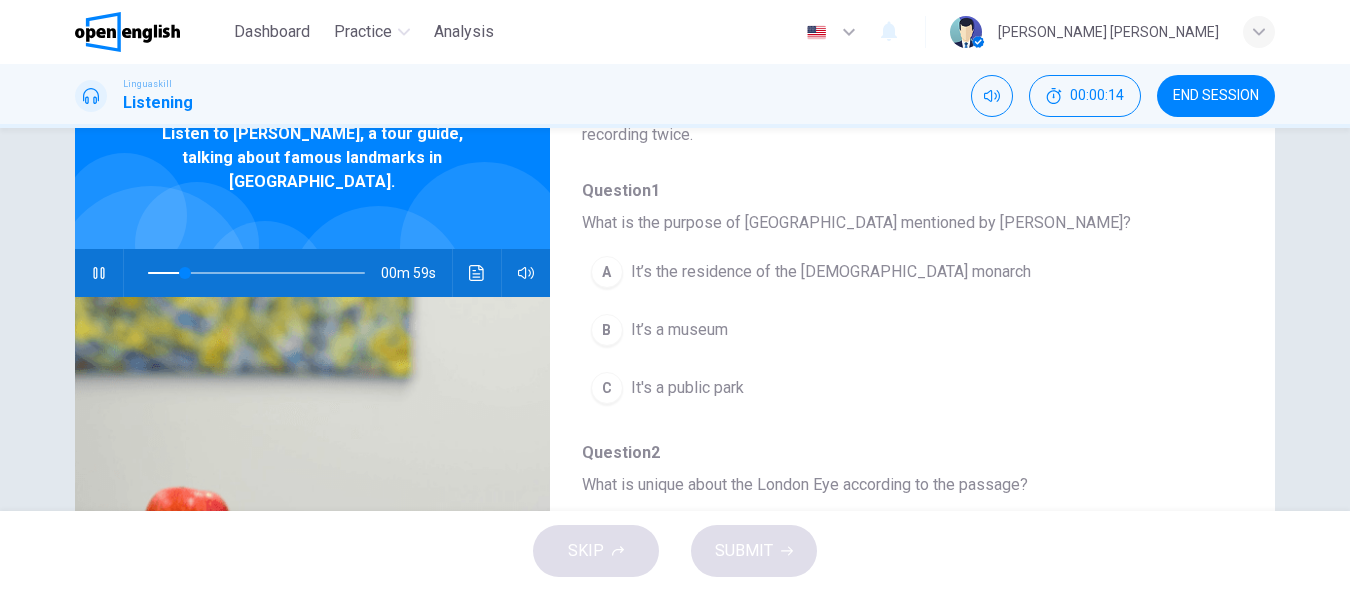 scroll, scrollTop: 100, scrollLeft: 0, axis: vertical 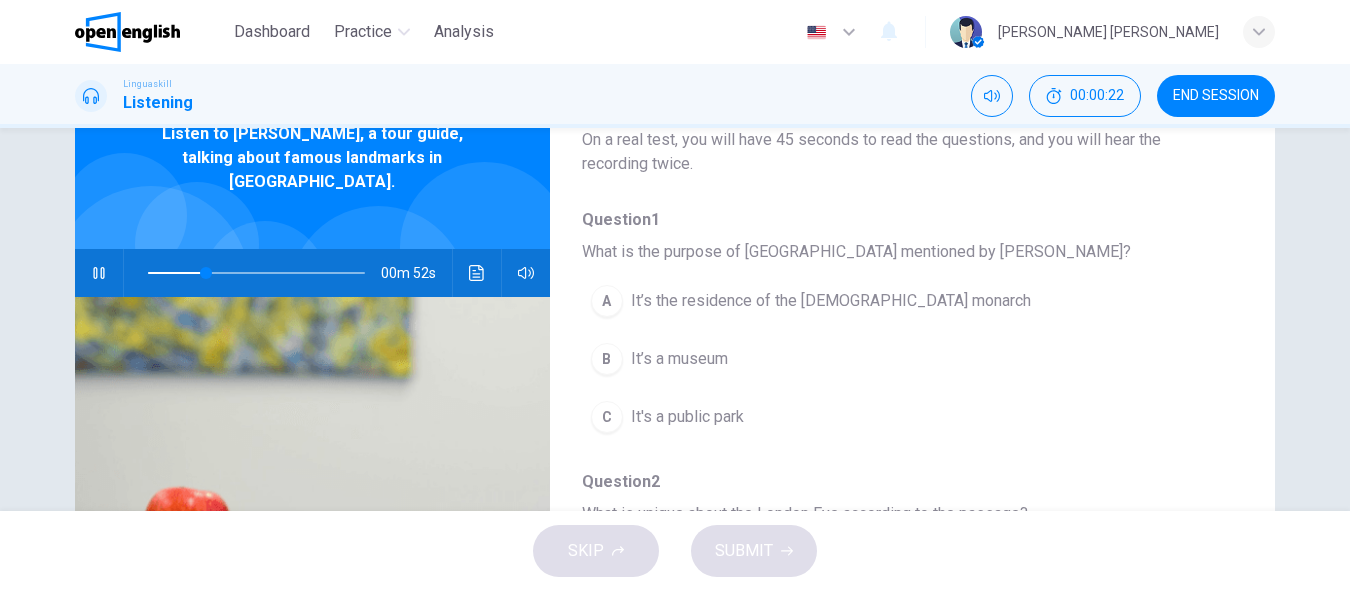 click on "It’s the residence of the [DEMOGRAPHIC_DATA] monarch" at bounding box center (831, 301) 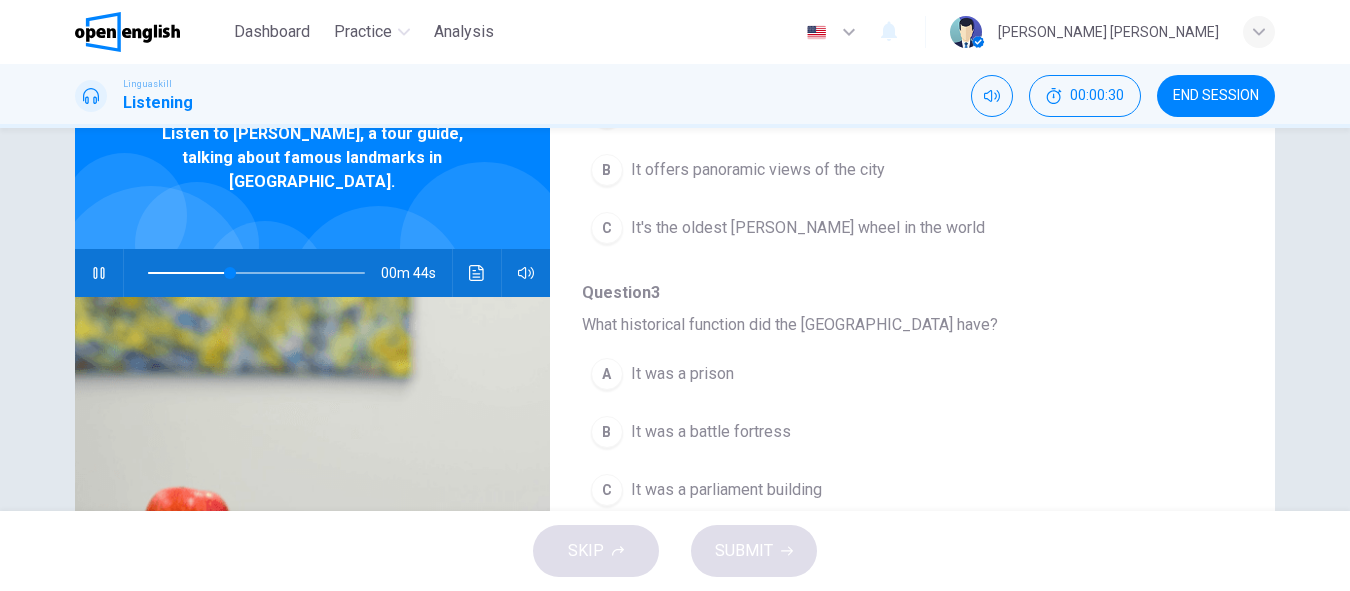 scroll, scrollTop: 600, scrollLeft: 0, axis: vertical 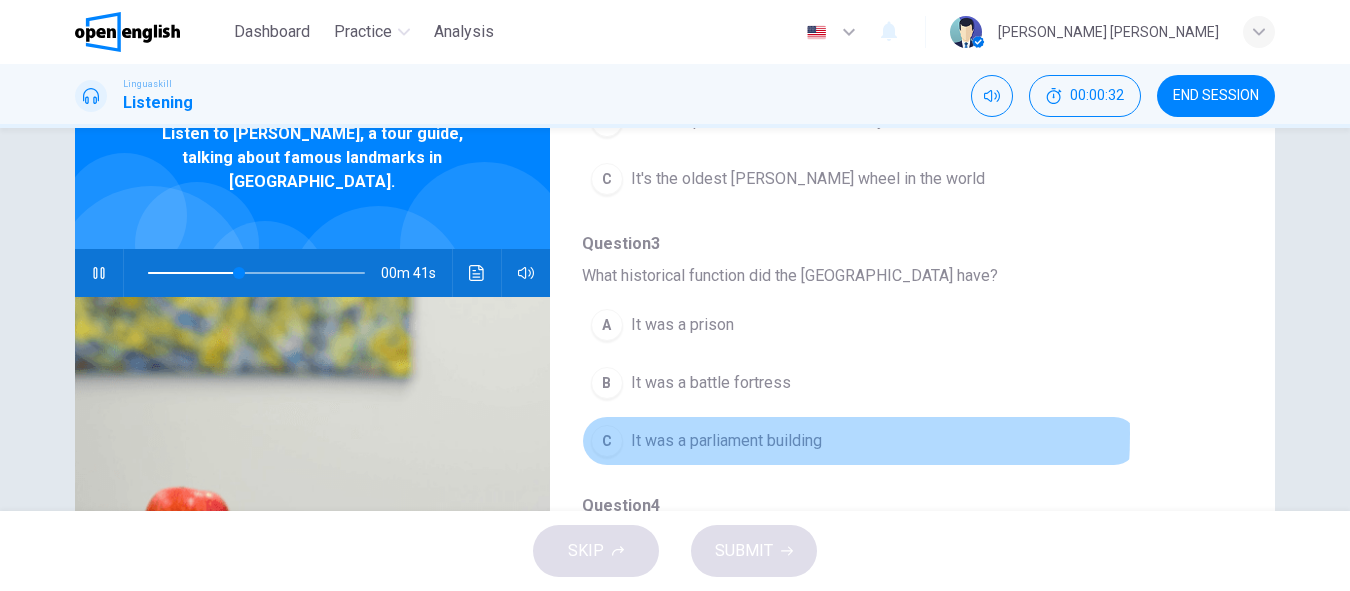 click on "It was a parliament building" at bounding box center (726, 441) 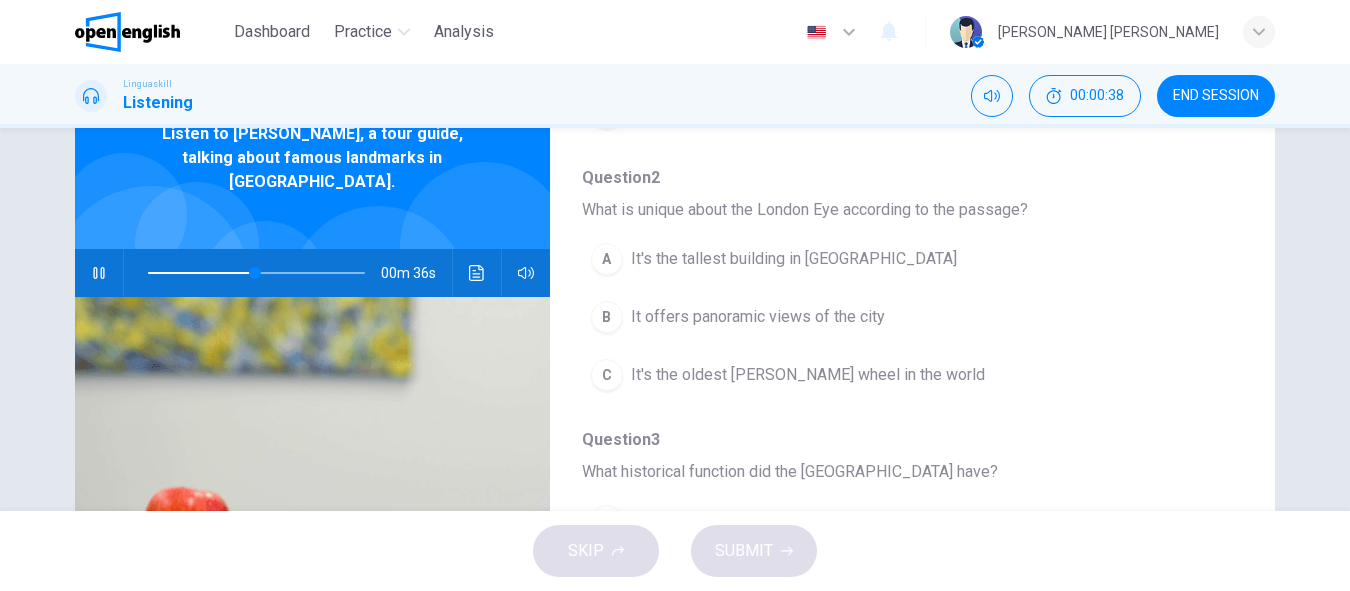 scroll, scrollTop: 400, scrollLeft: 0, axis: vertical 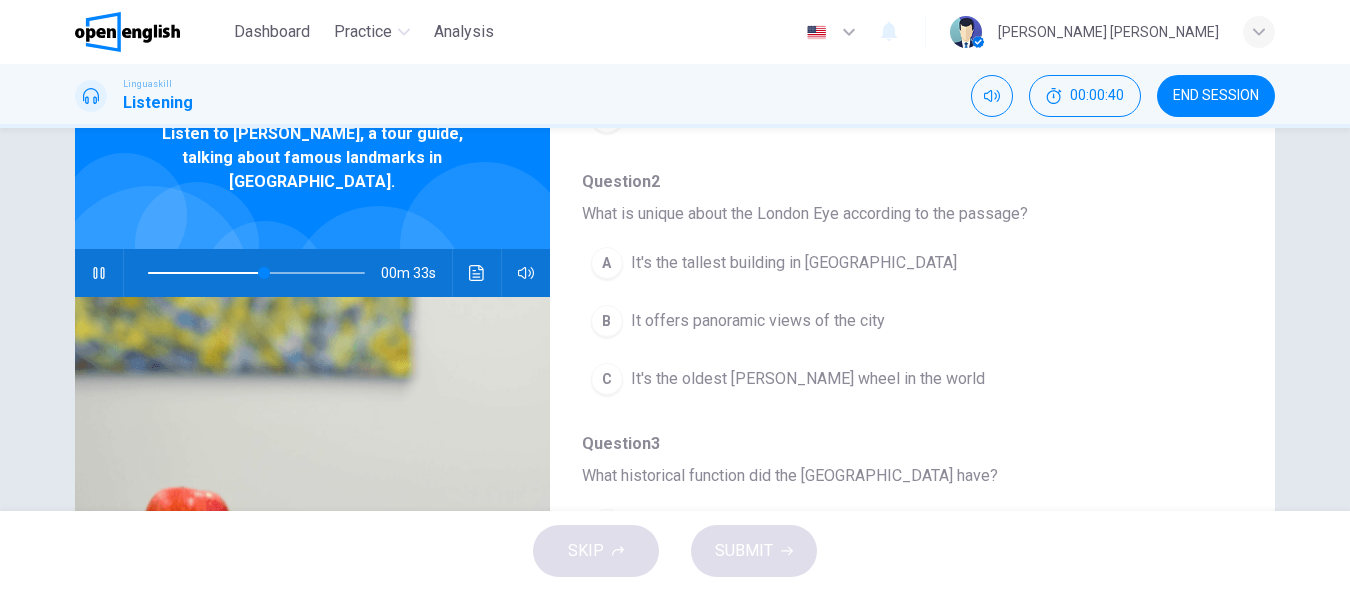 click on "It's the tallest building in [GEOGRAPHIC_DATA]" at bounding box center (794, 263) 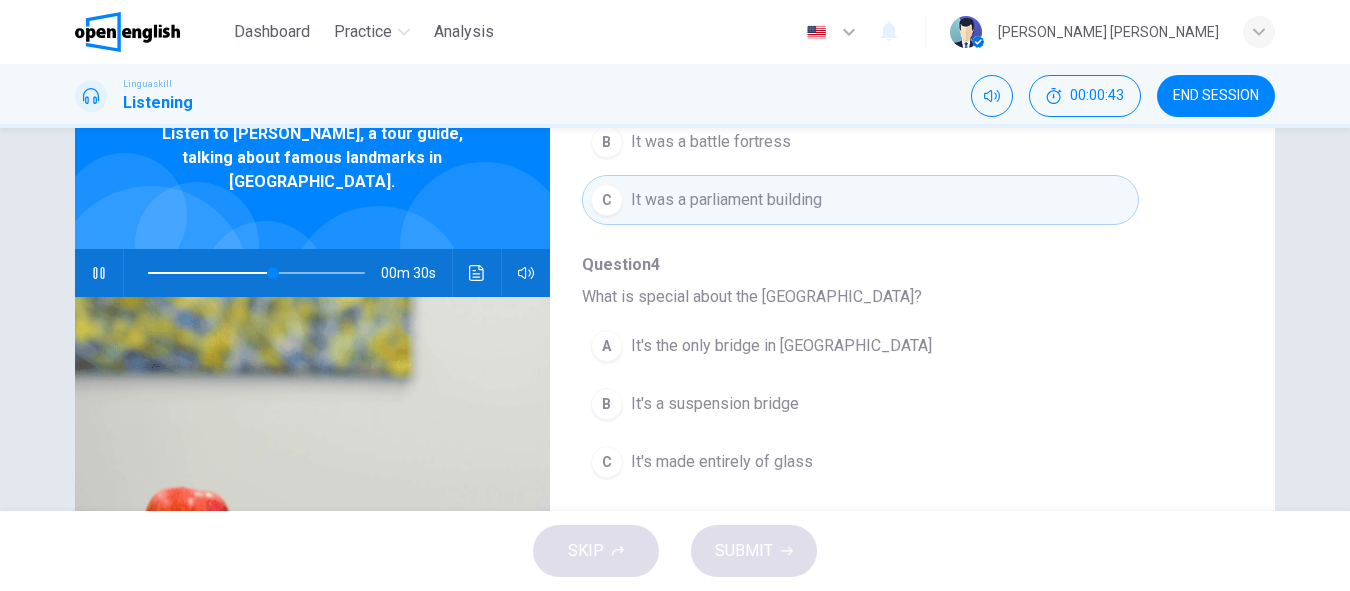 scroll, scrollTop: 863, scrollLeft: 0, axis: vertical 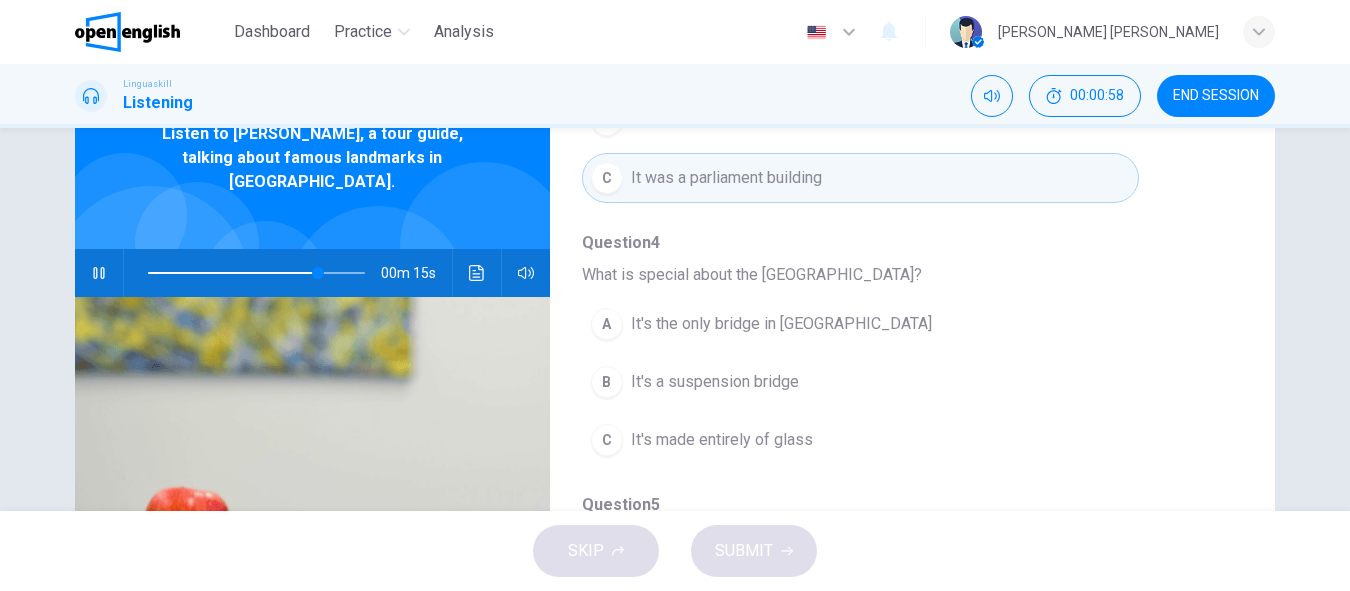 click on "B" at bounding box center [607, 382] 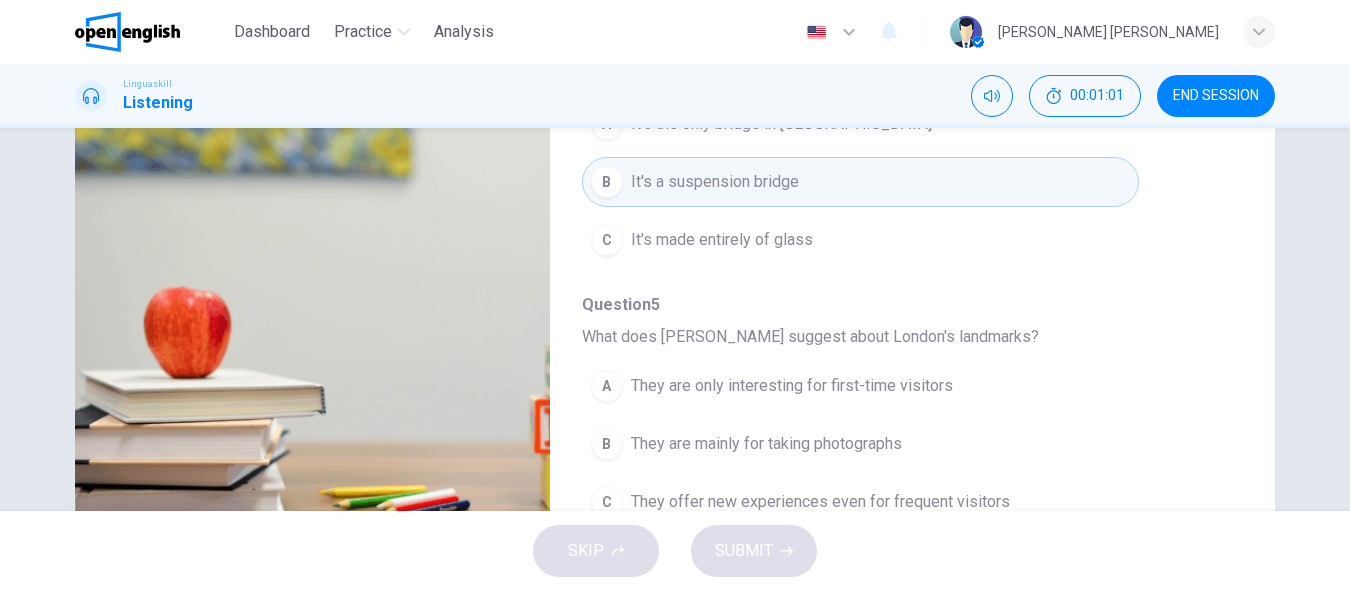 scroll, scrollTop: 392, scrollLeft: 0, axis: vertical 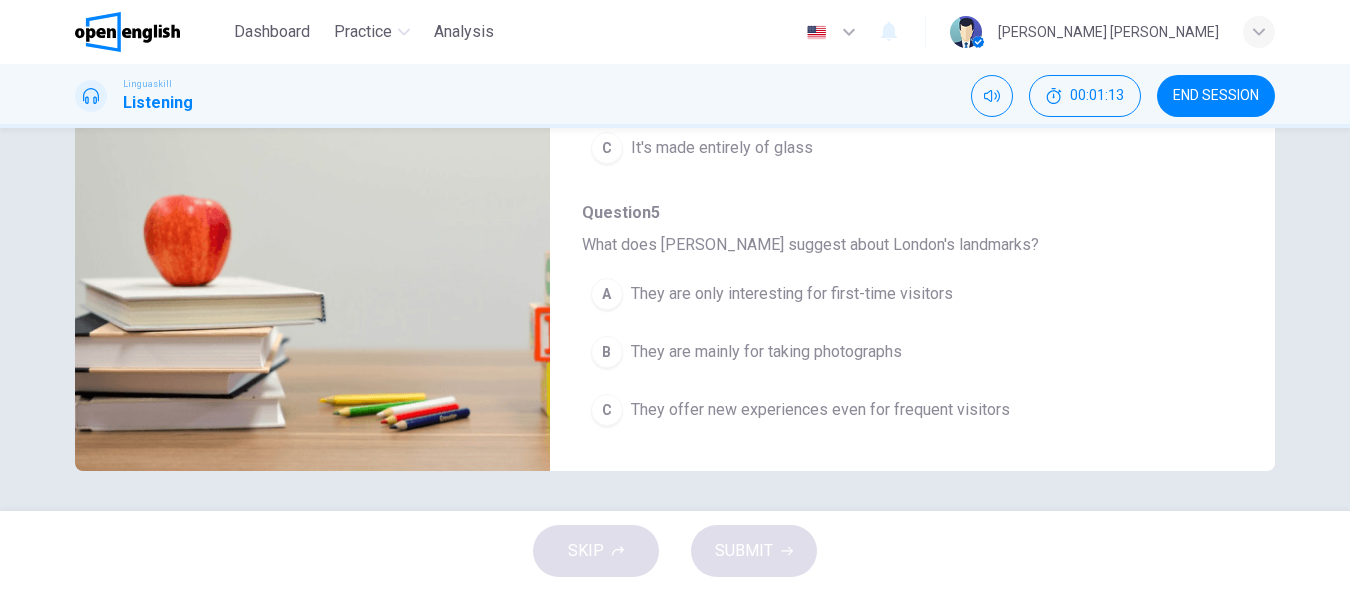 type on "*" 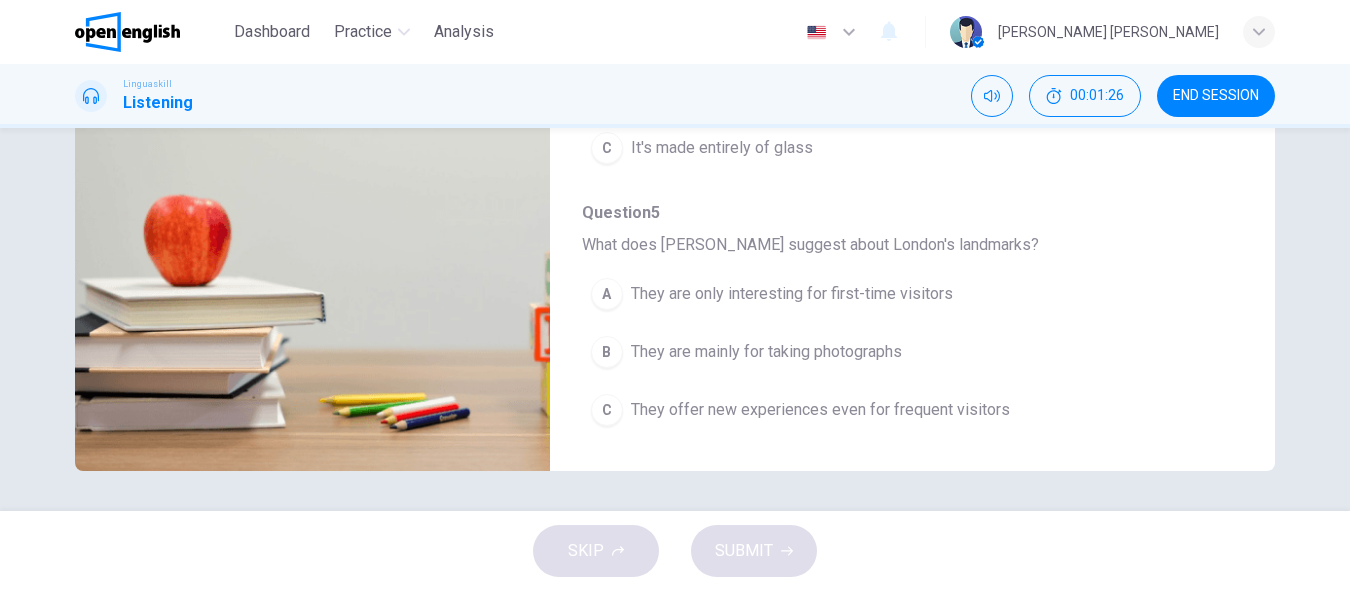 click on "C" at bounding box center [607, 410] 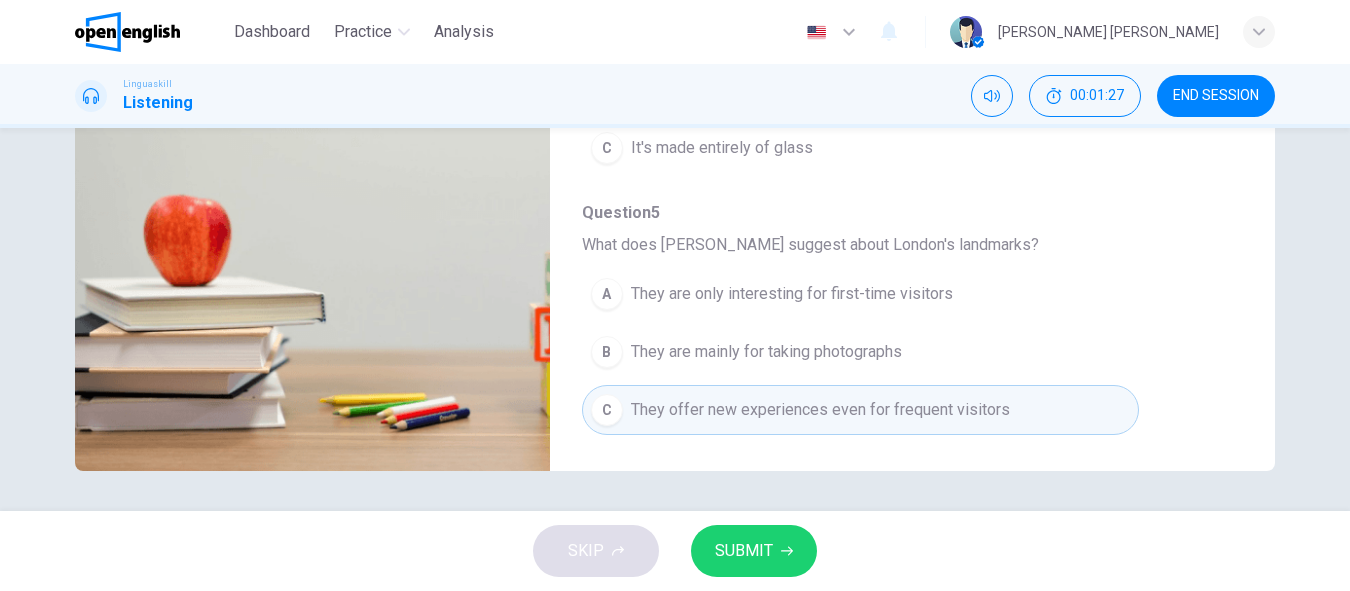 click on "SUBMIT" at bounding box center (754, 551) 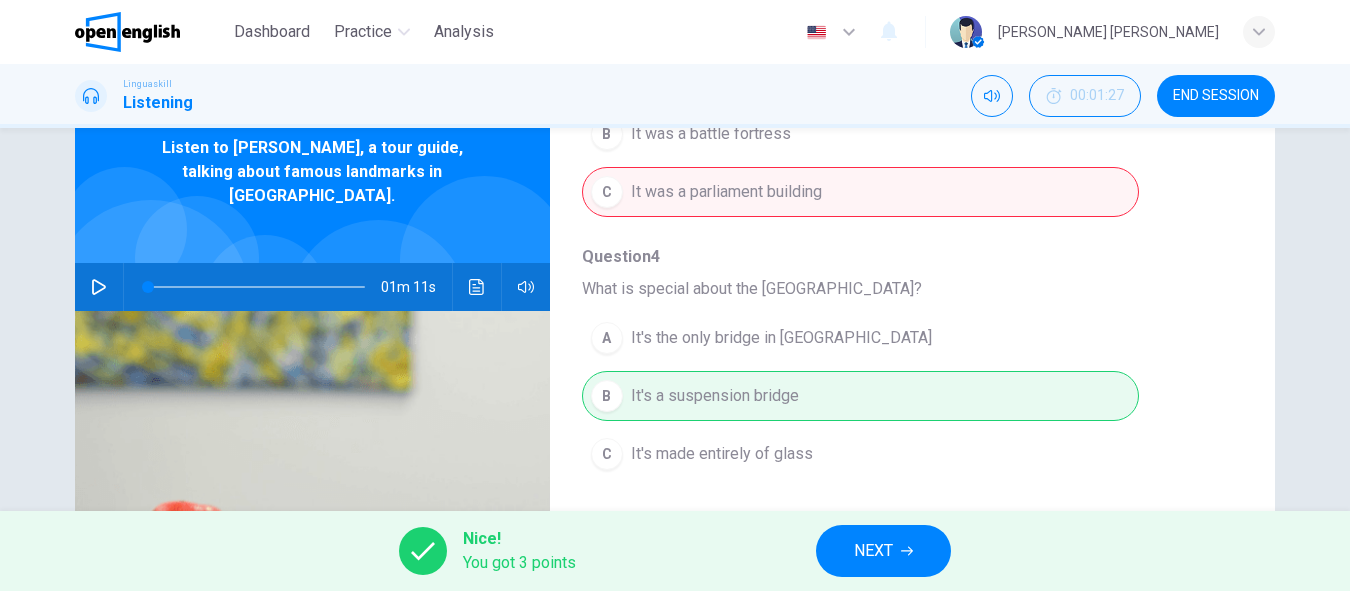 scroll, scrollTop: 0, scrollLeft: 0, axis: both 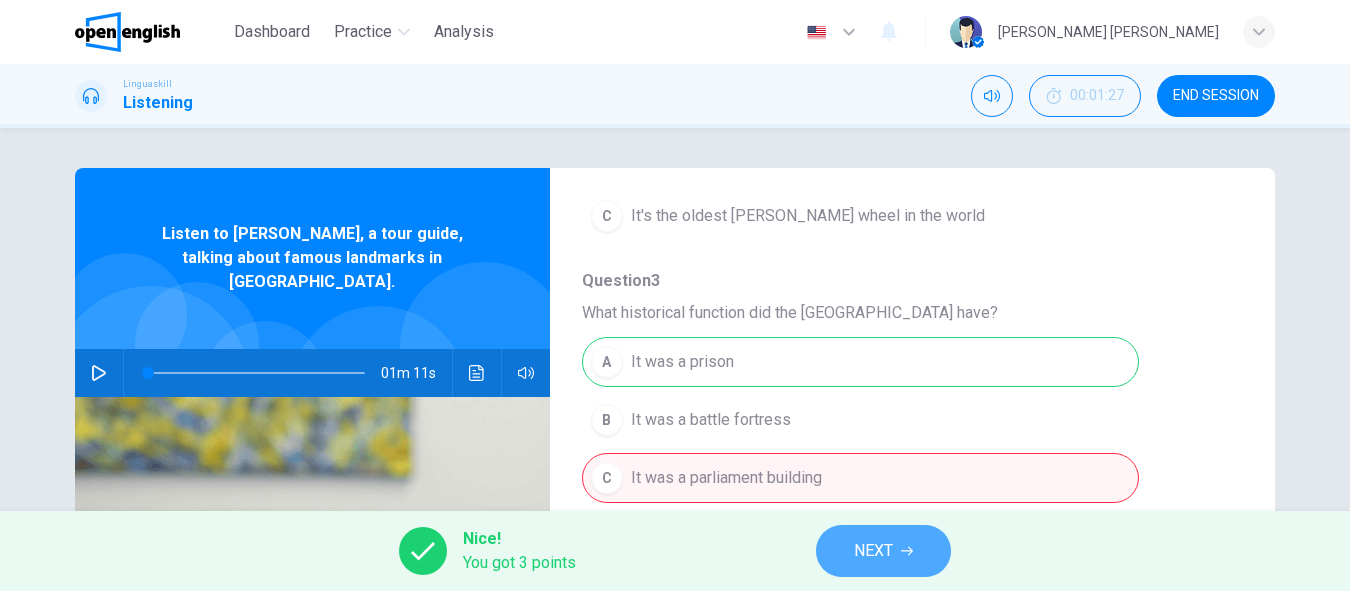 click on "NEXT" at bounding box center (873, 551) 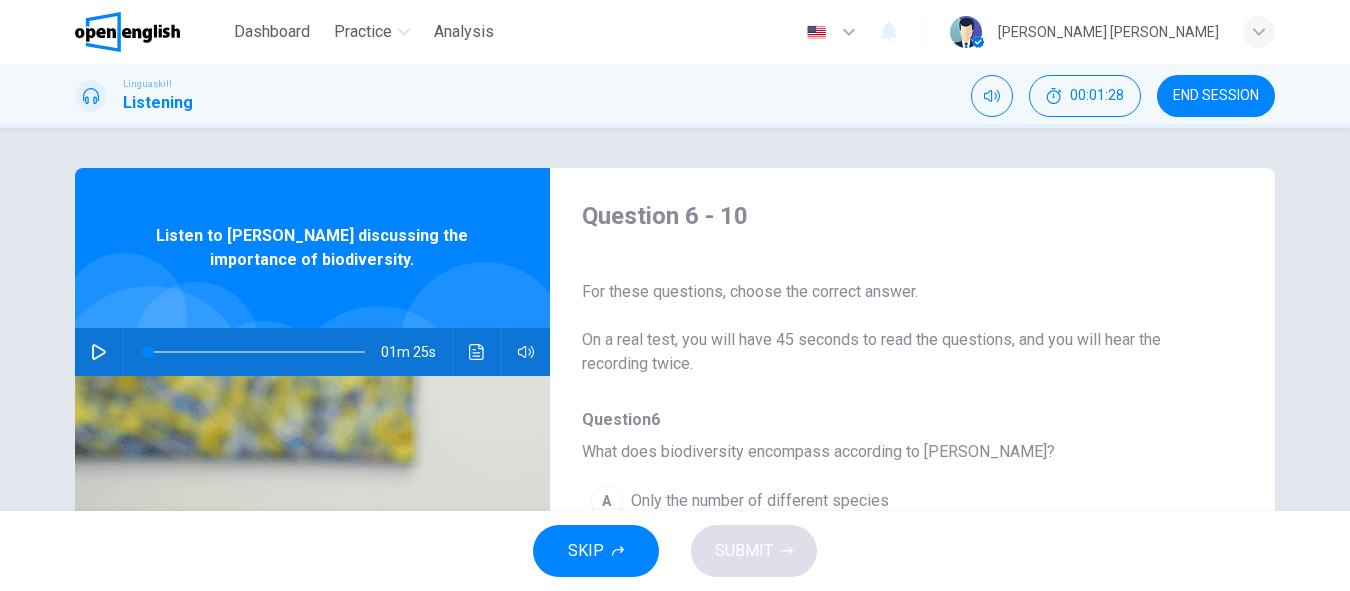click at bounding box center (99, 352) 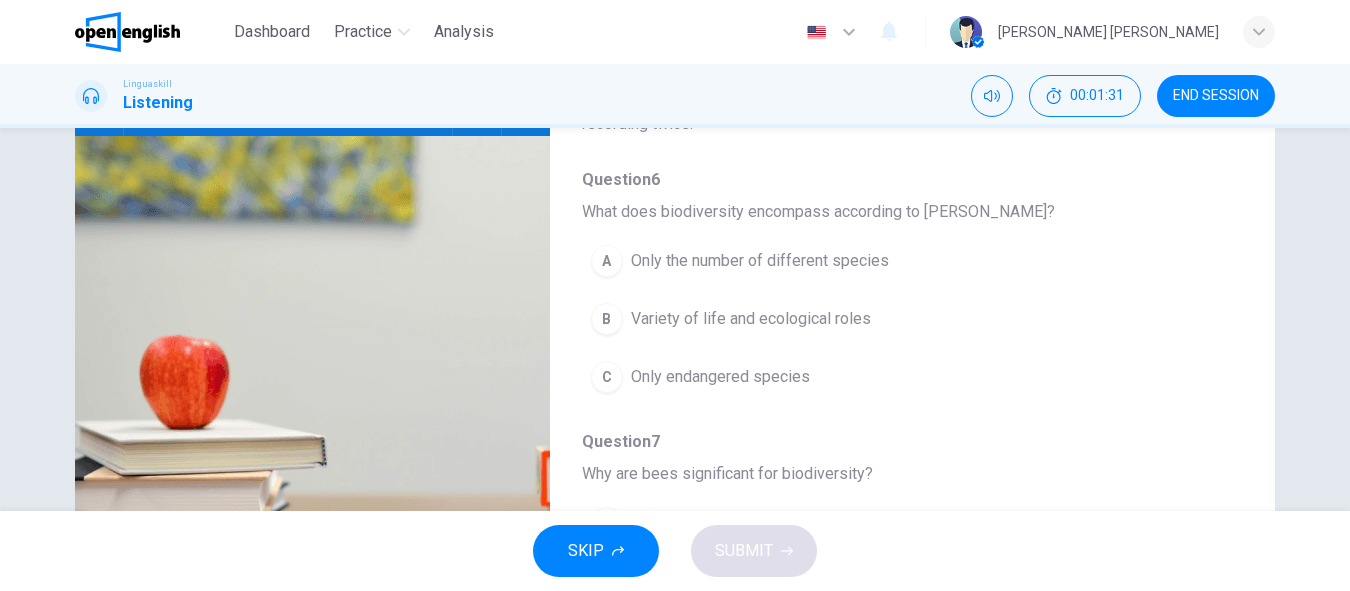 scroll, scrollTop: 100, scrollLeft: 0, axis: vertical 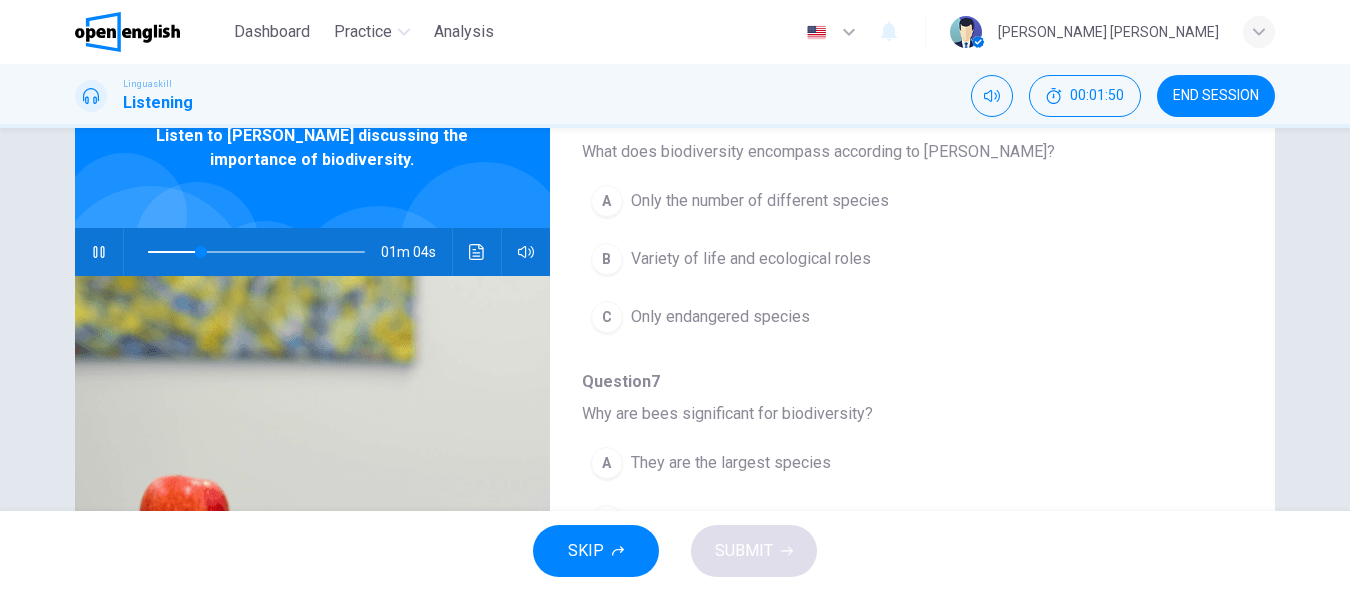 click on "B" at bounding box center [607, 259] 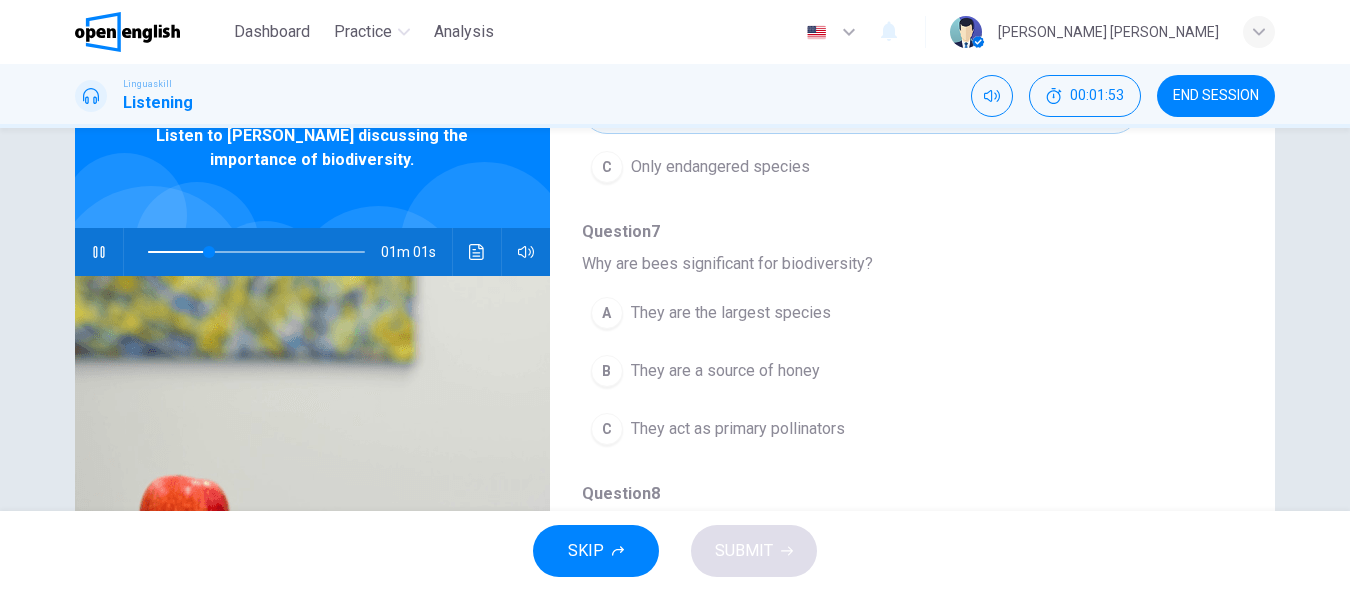 scroll, scrollTop: 400, scrollLeft: 0, axis: vertical 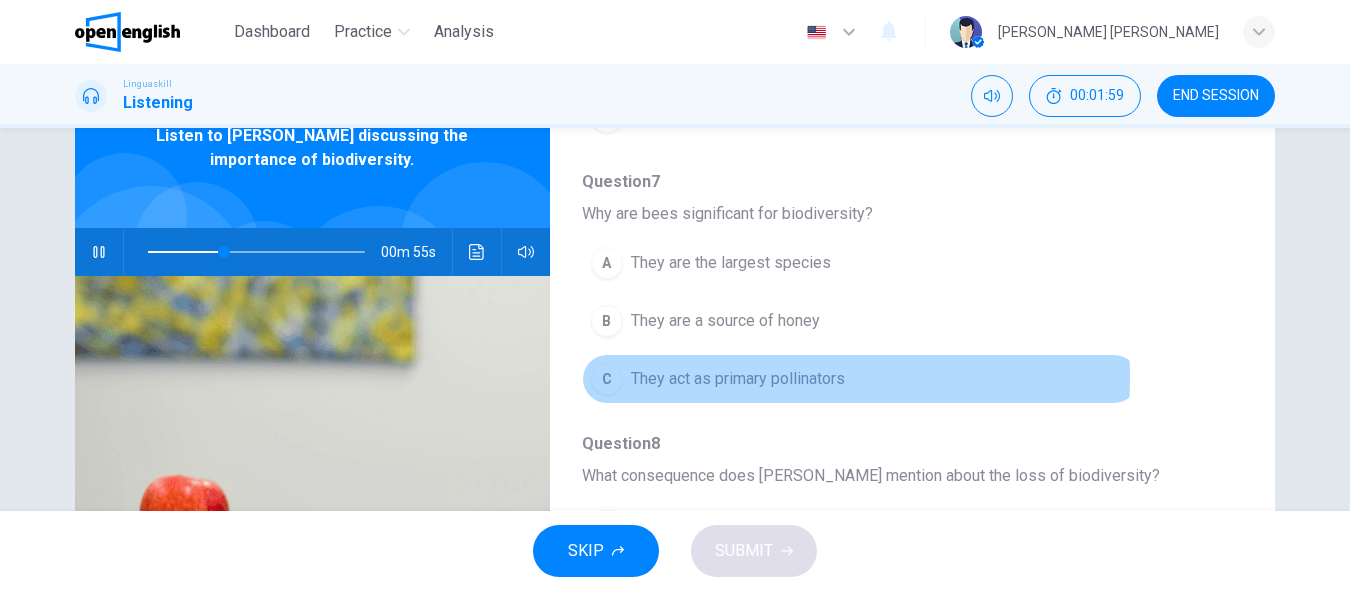 click on "C" at bounding box center (607, 379) 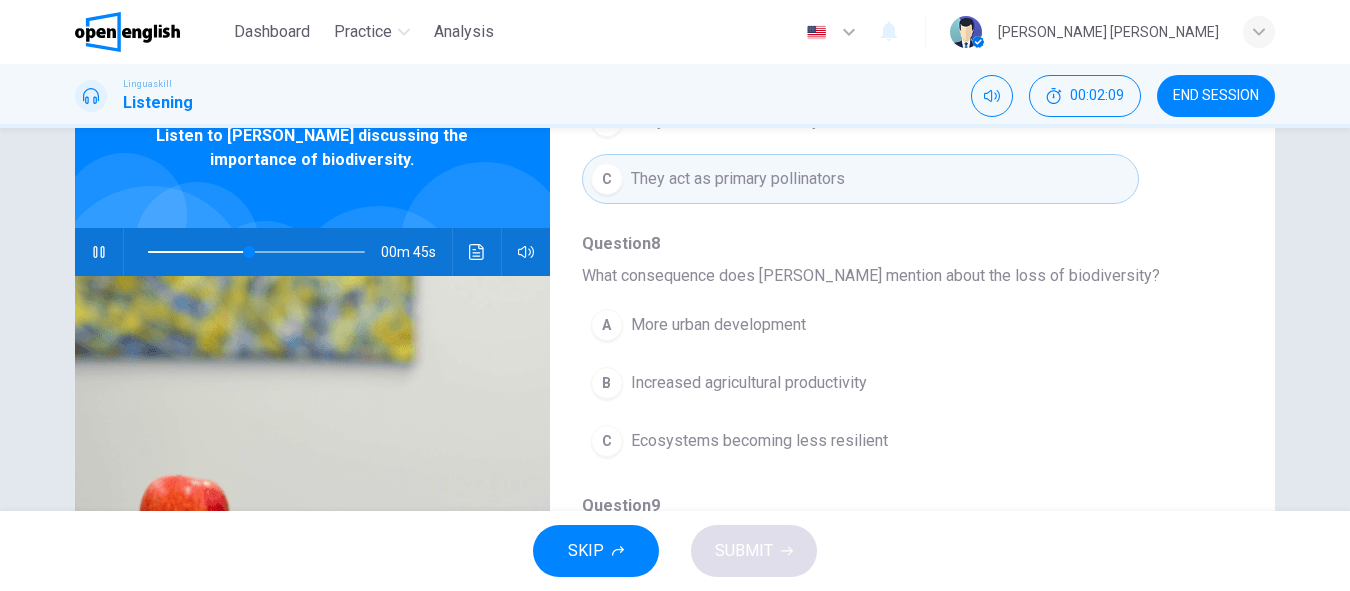 scroll, scrollTop: 700, scrollLeft: 0, axis: vertical 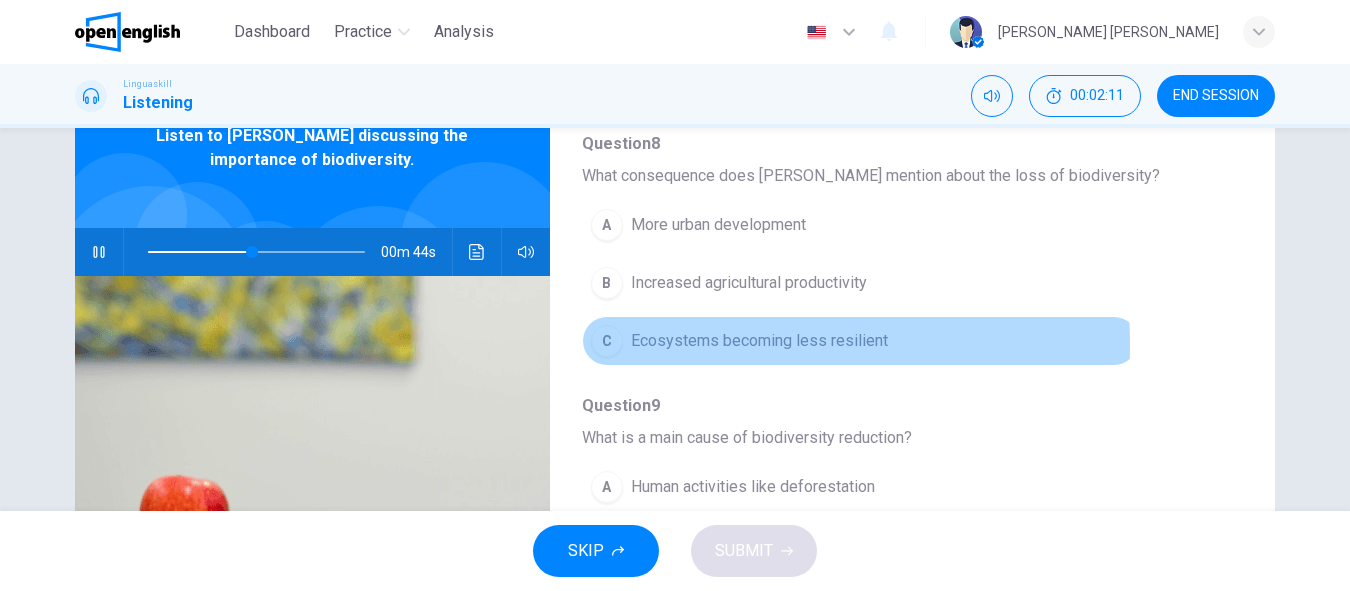 click on "C" at bounding box center [607, 341] 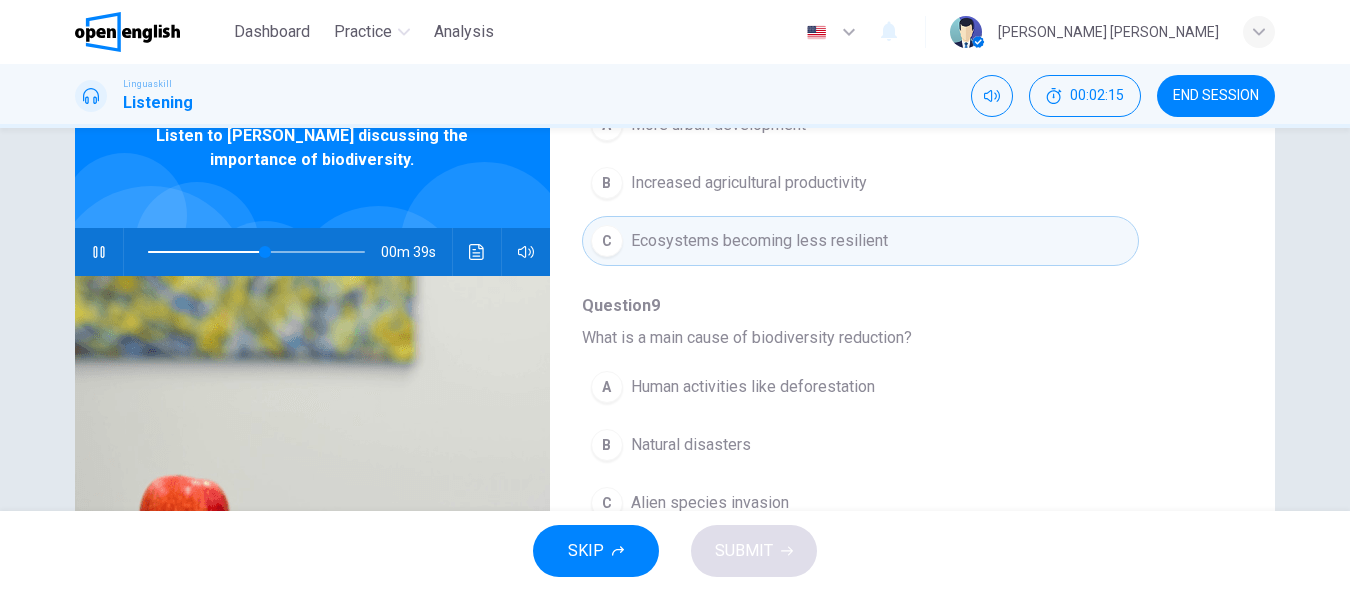 scroll, scrollTop: 863, scrollLeft: 0, axis: vertical 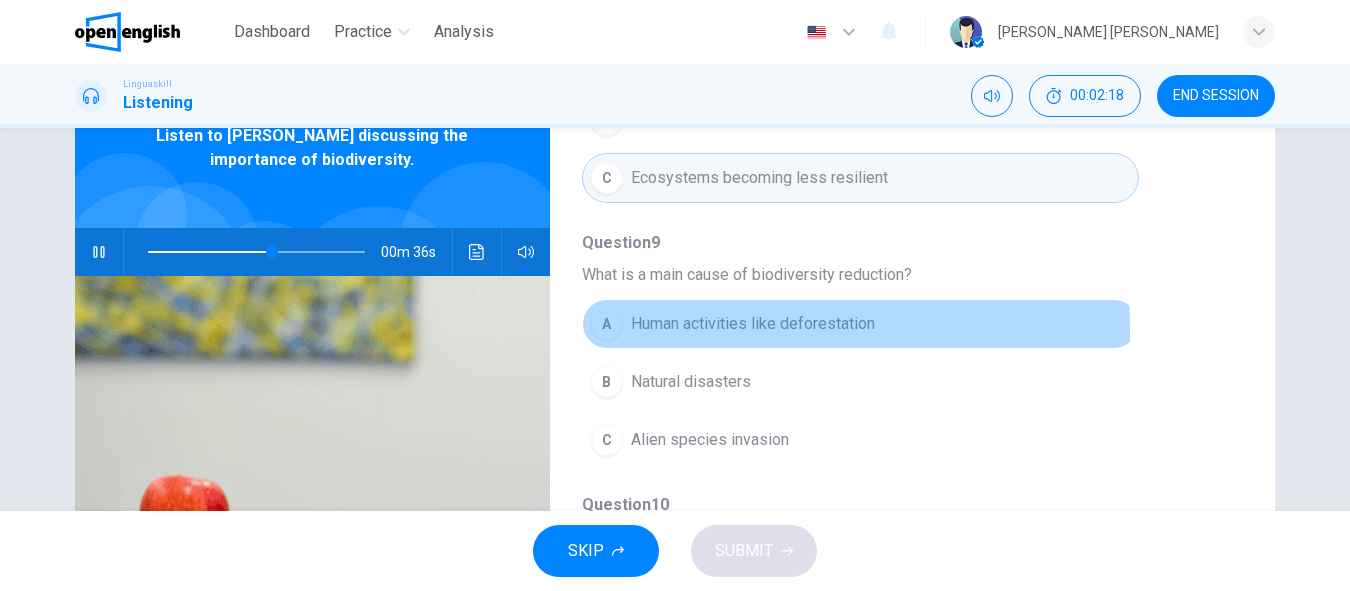 click on "A" at bounding box center [607, 324] 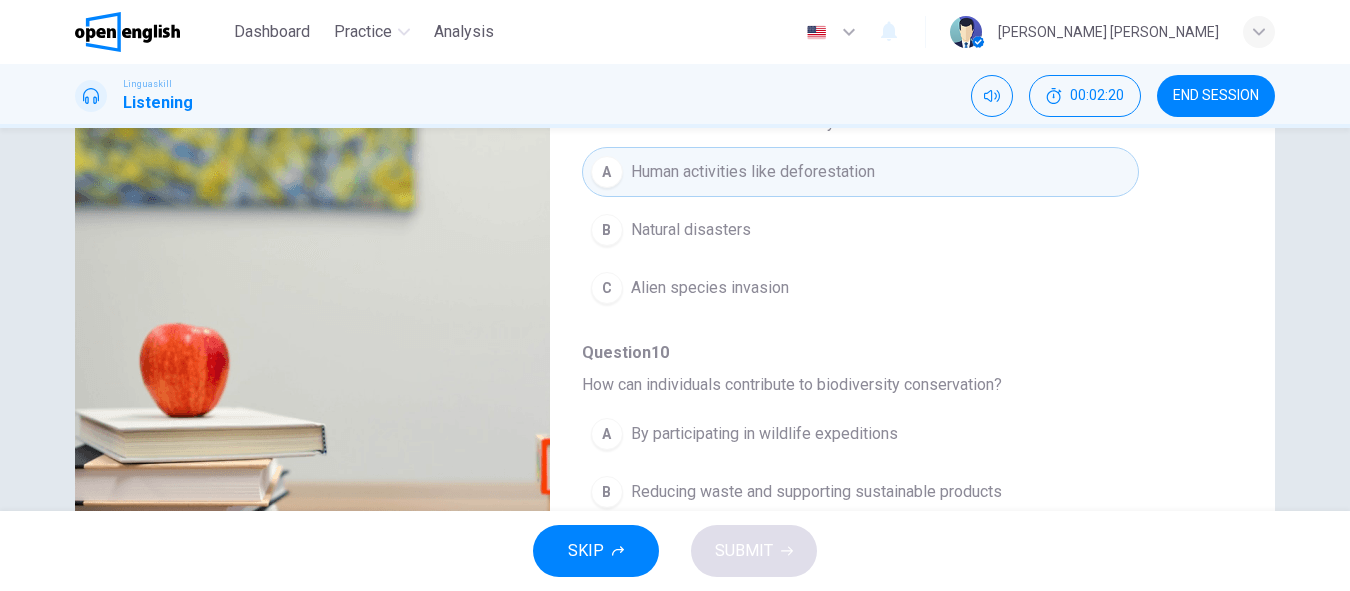scroll, scrollTop: 300, scrollLeft: 0, axis: vertical 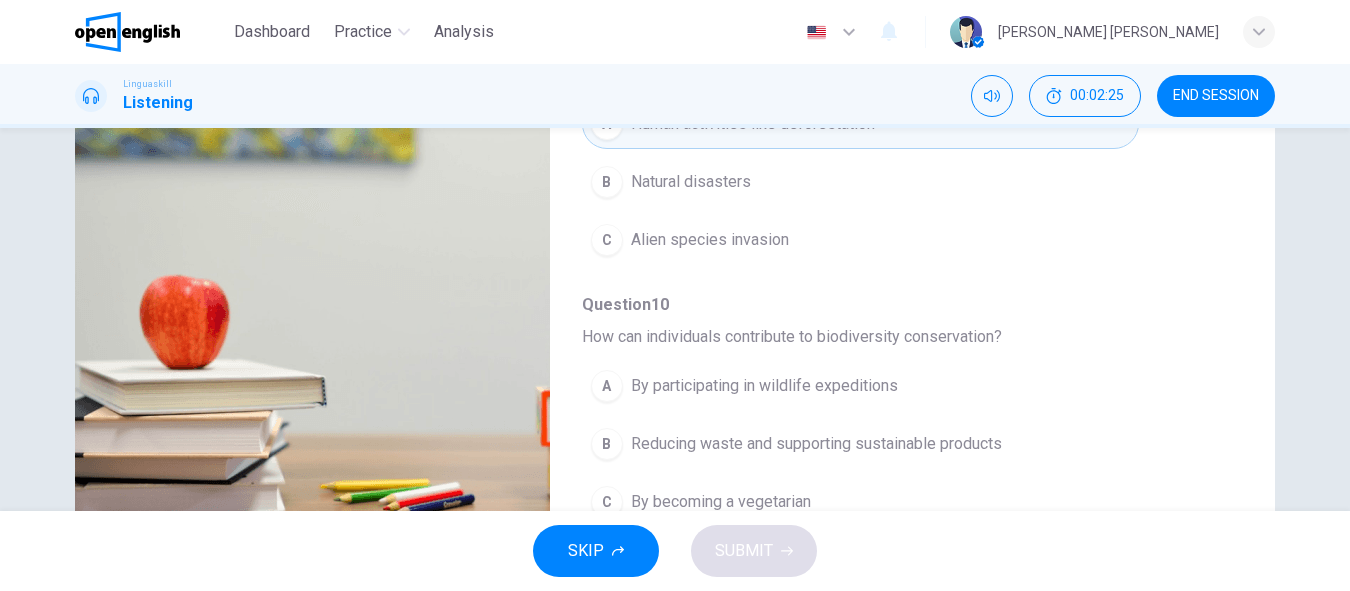 click on "B" at bounding box center (607, 444) 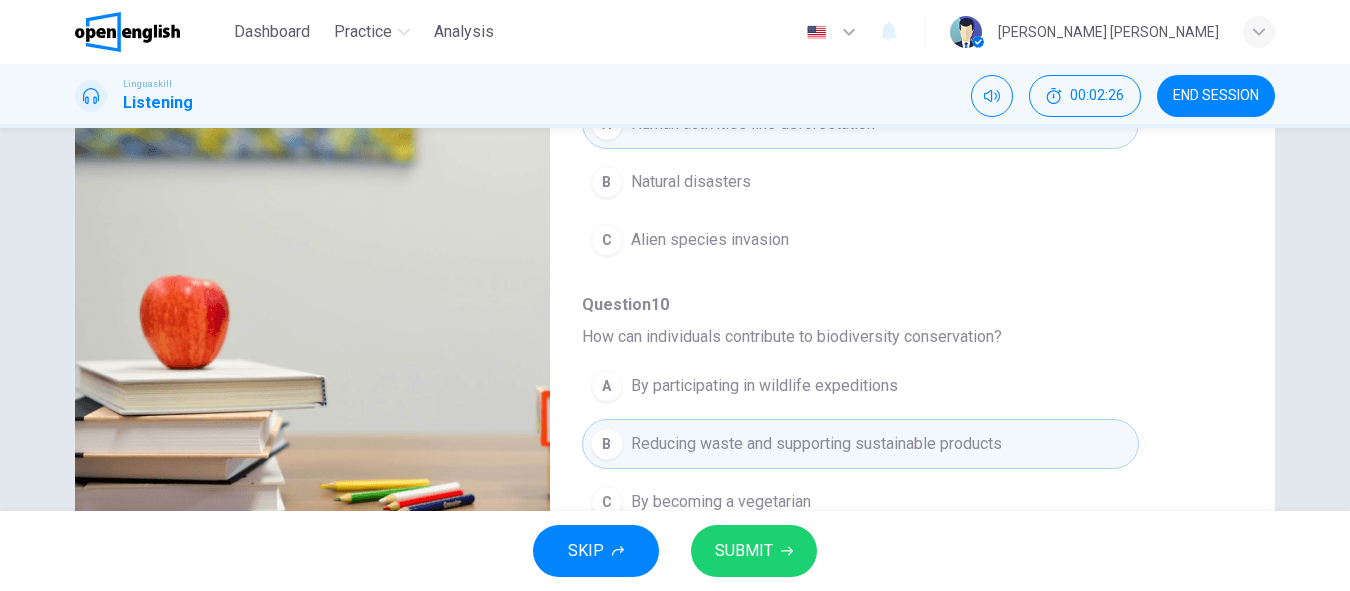 click on "SUBMIT" at bounding box center [754, 551] 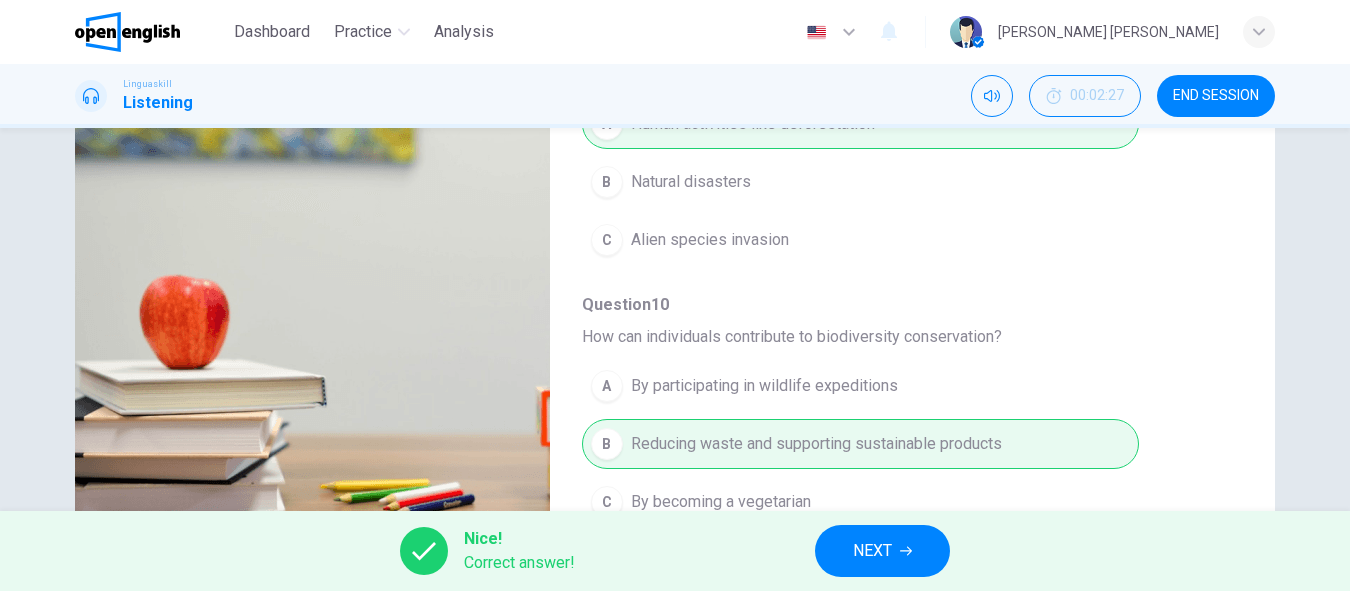 type on "**" 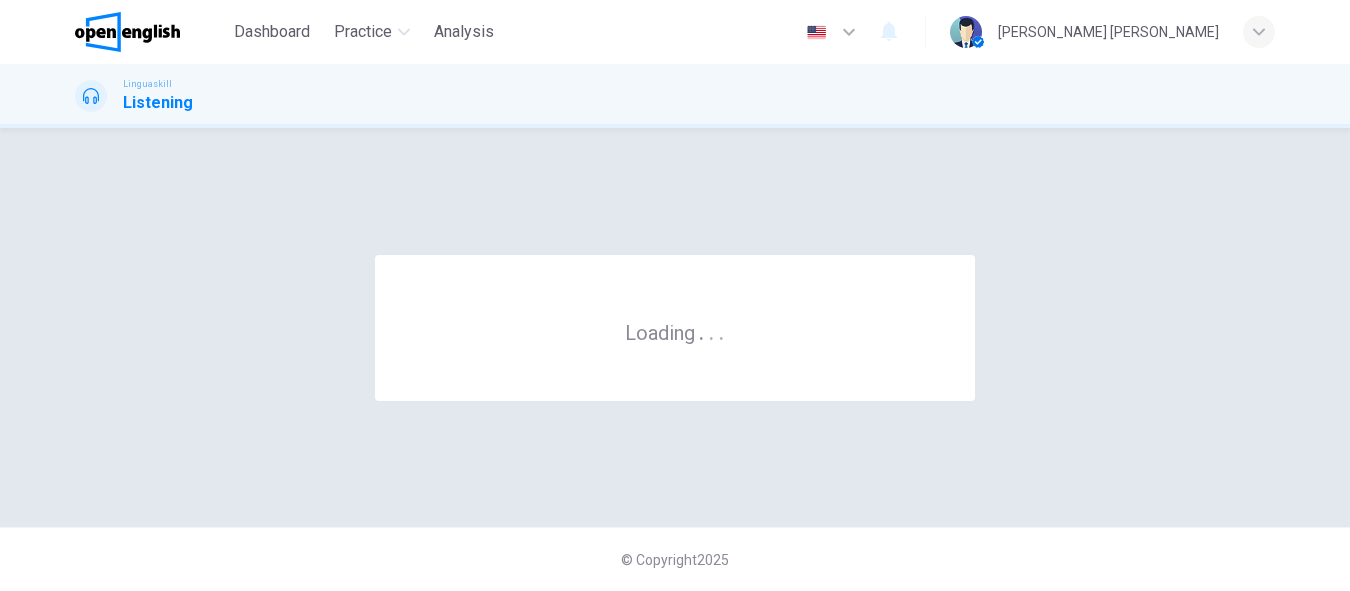 scroll, scrollTop: 0, scrollLeft: 0, axis: both 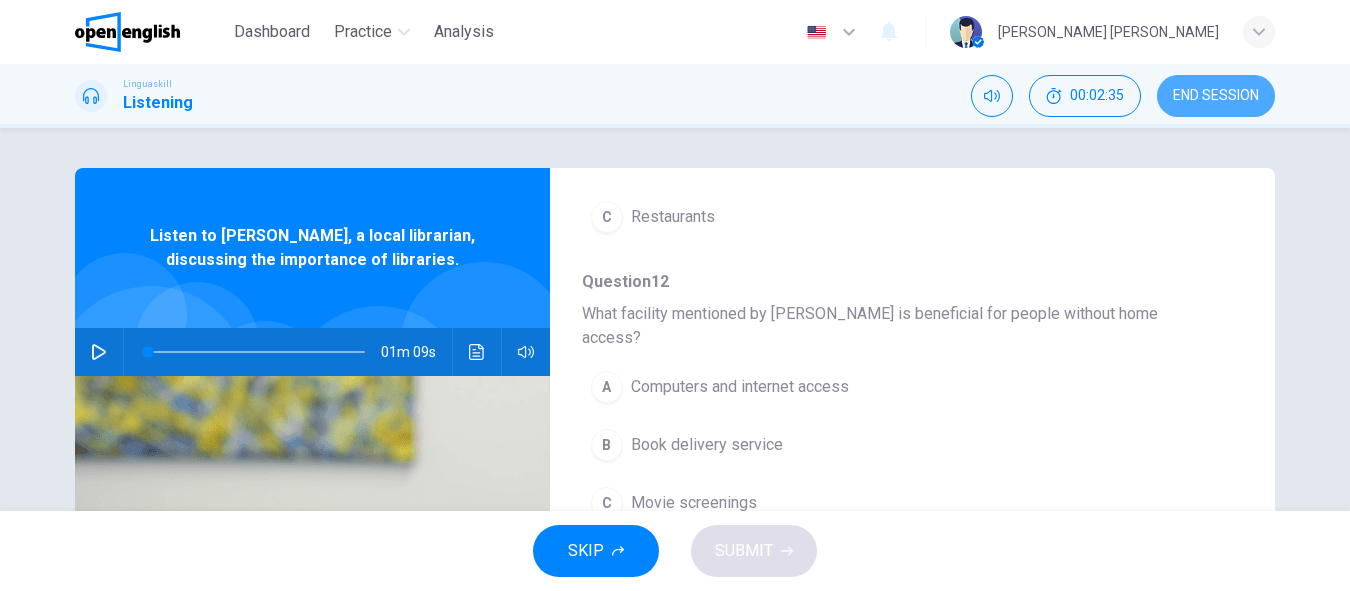 click on "END SESSION" at bounding box center (1216, 96) 